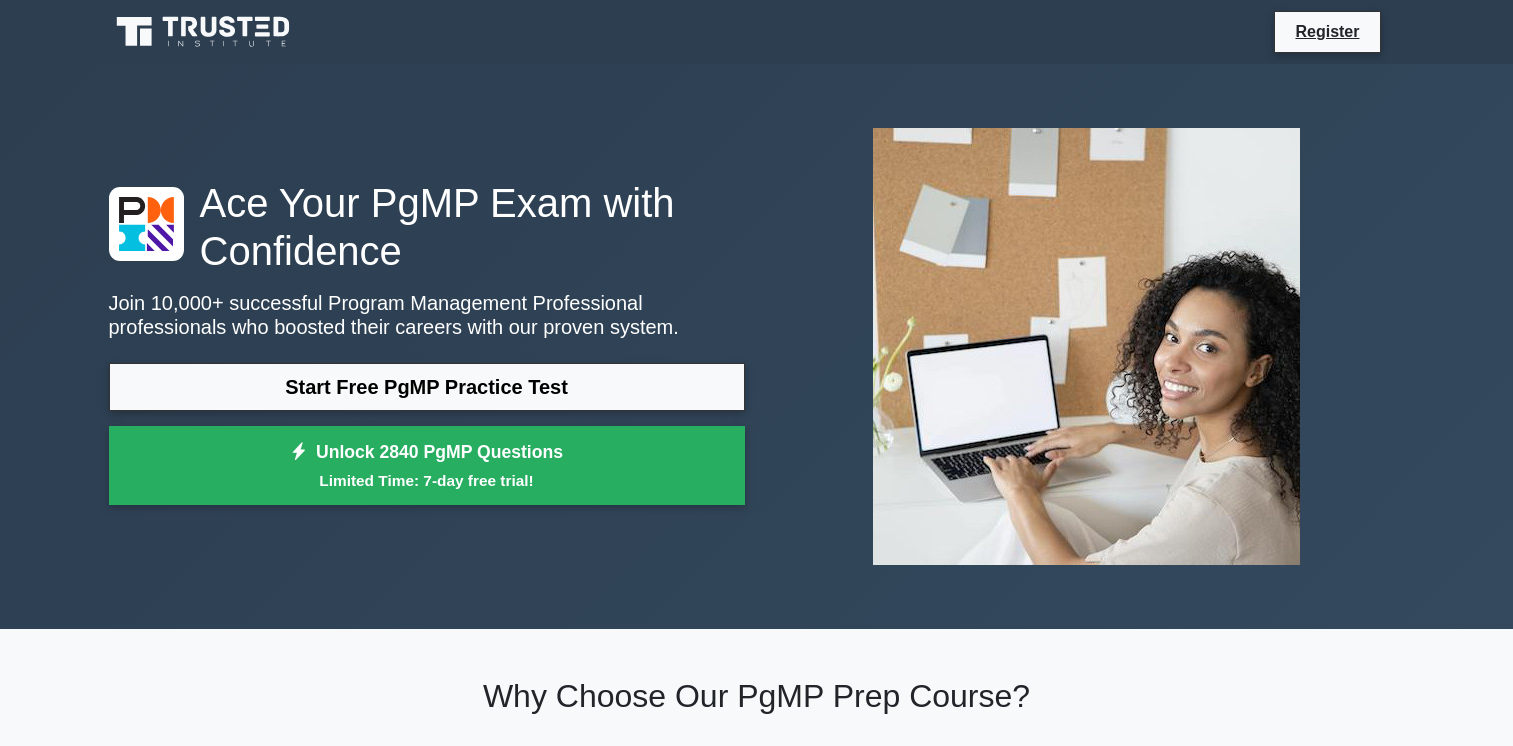 scroll, scrollTop: 1007, scrollLeft: 0, axis: vertical 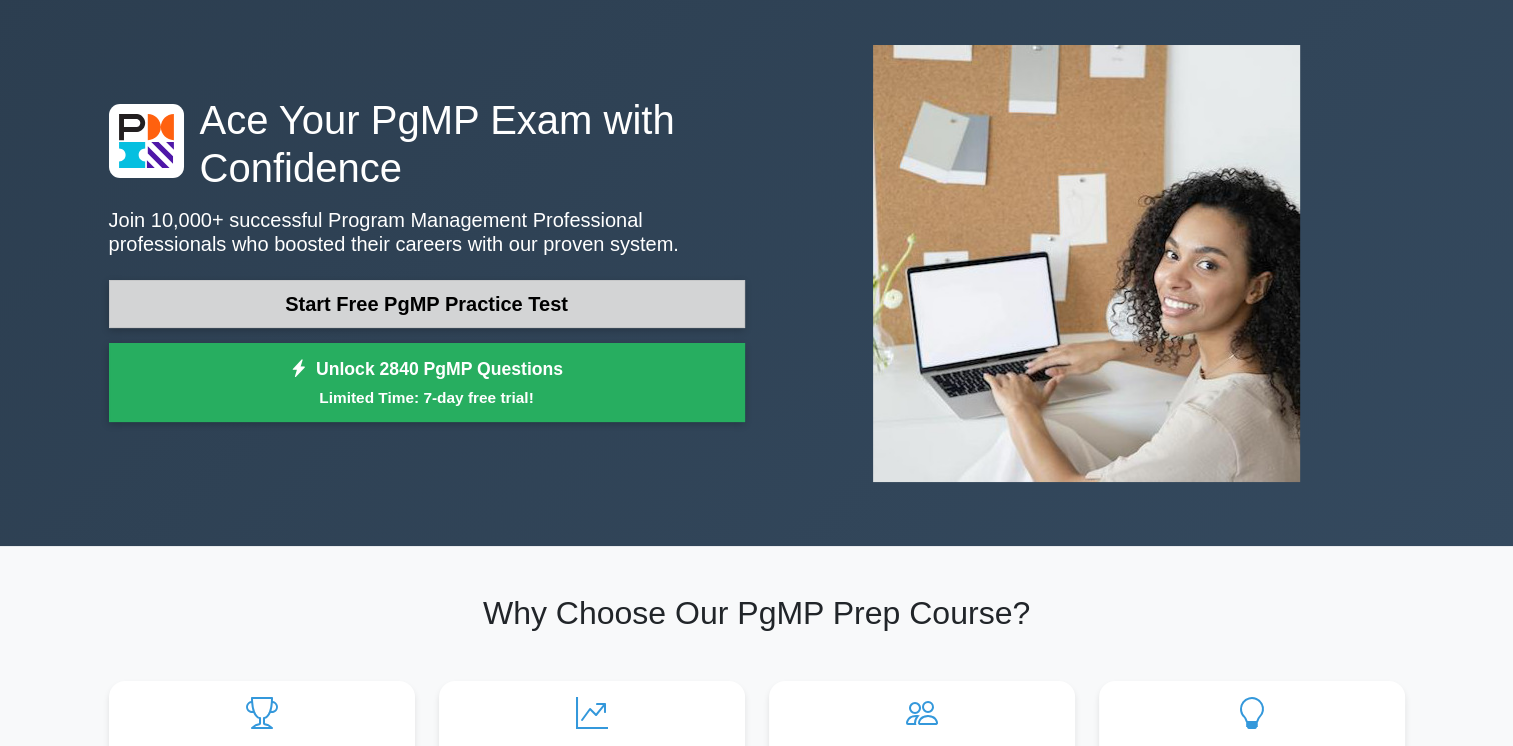 click on "Start Free PgMP Practice Test" at bounding box center [427, 304] 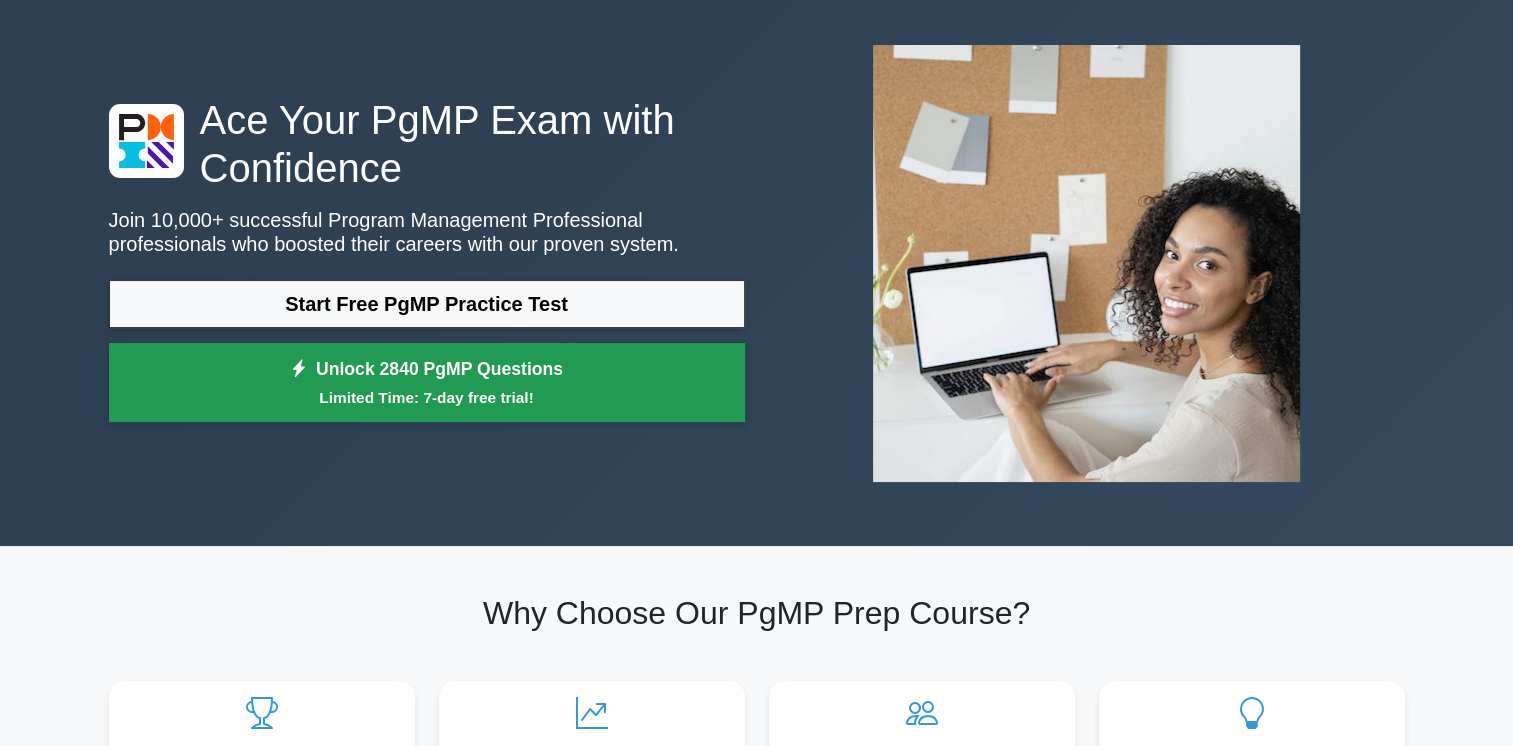 click on "Limited Time: 7-day free trial!" at bounding box center (427, 397) 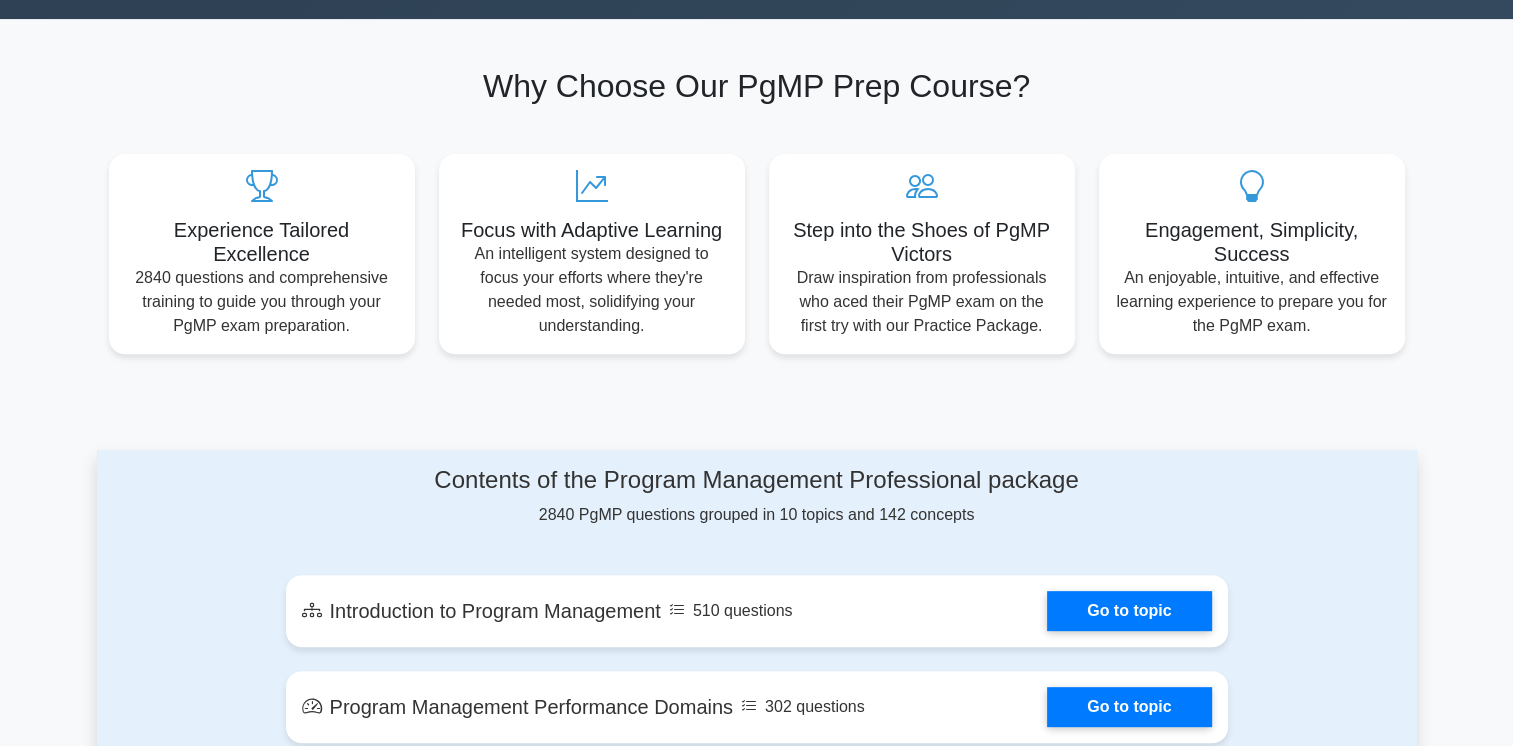 scroll, scrollTop: 616, scrollLeft: 0, axis: vertical 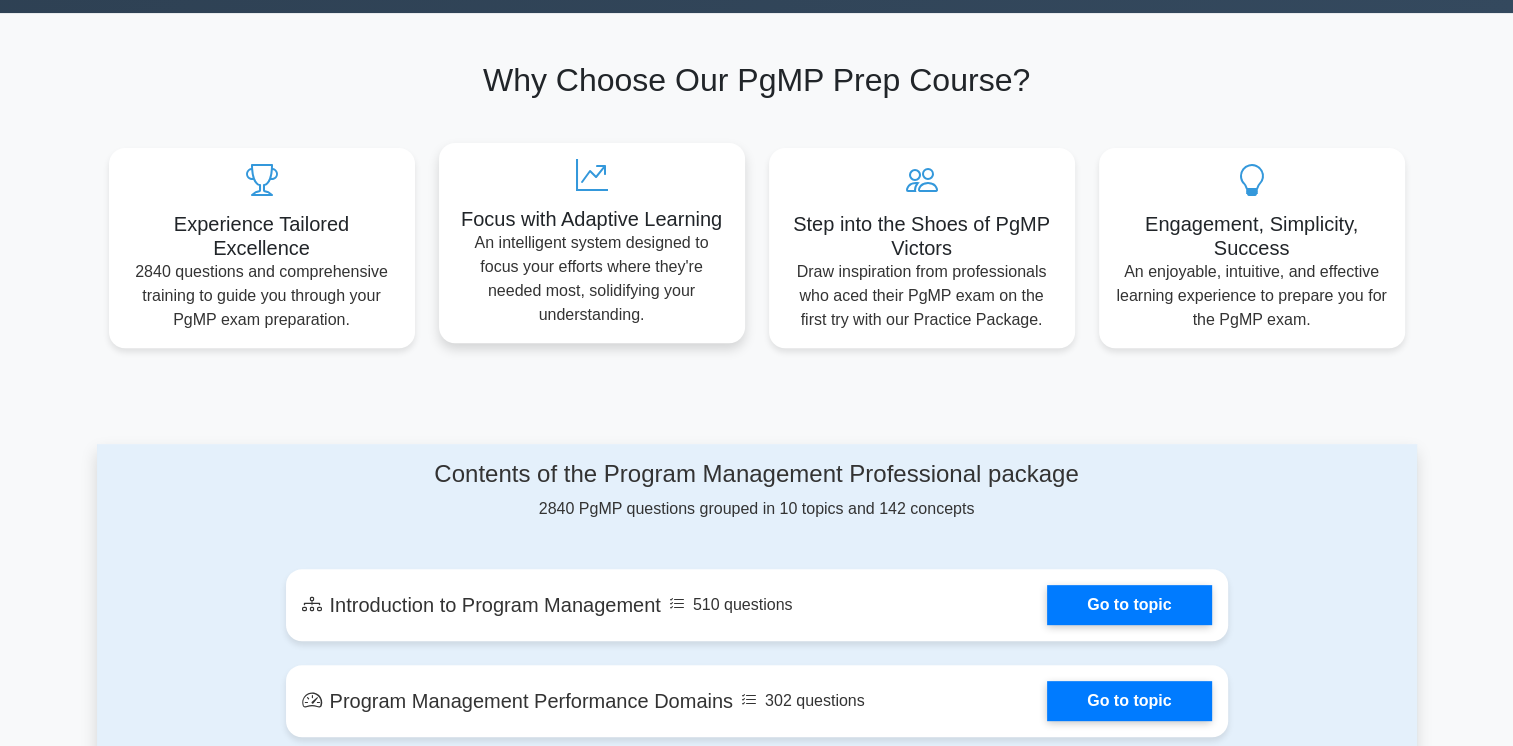 click on "An intelligent system designed to focus your efforts where they're needed most, solidifying your understanding." at bounding box center [592, 279] 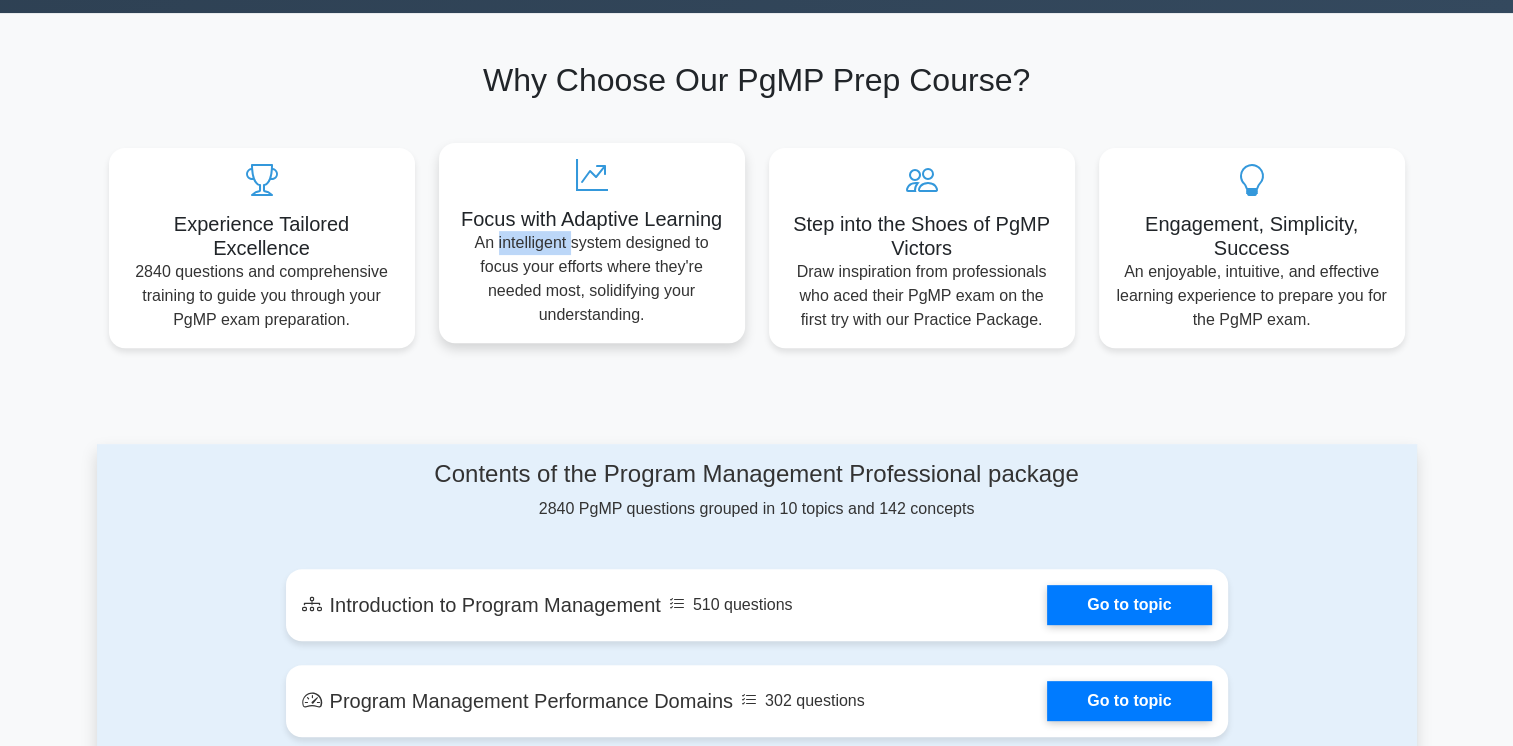 click on "An intelligent system designed to focus your efforts where they're needed most, solidifying your understanding." at bounding box center (592, 279) 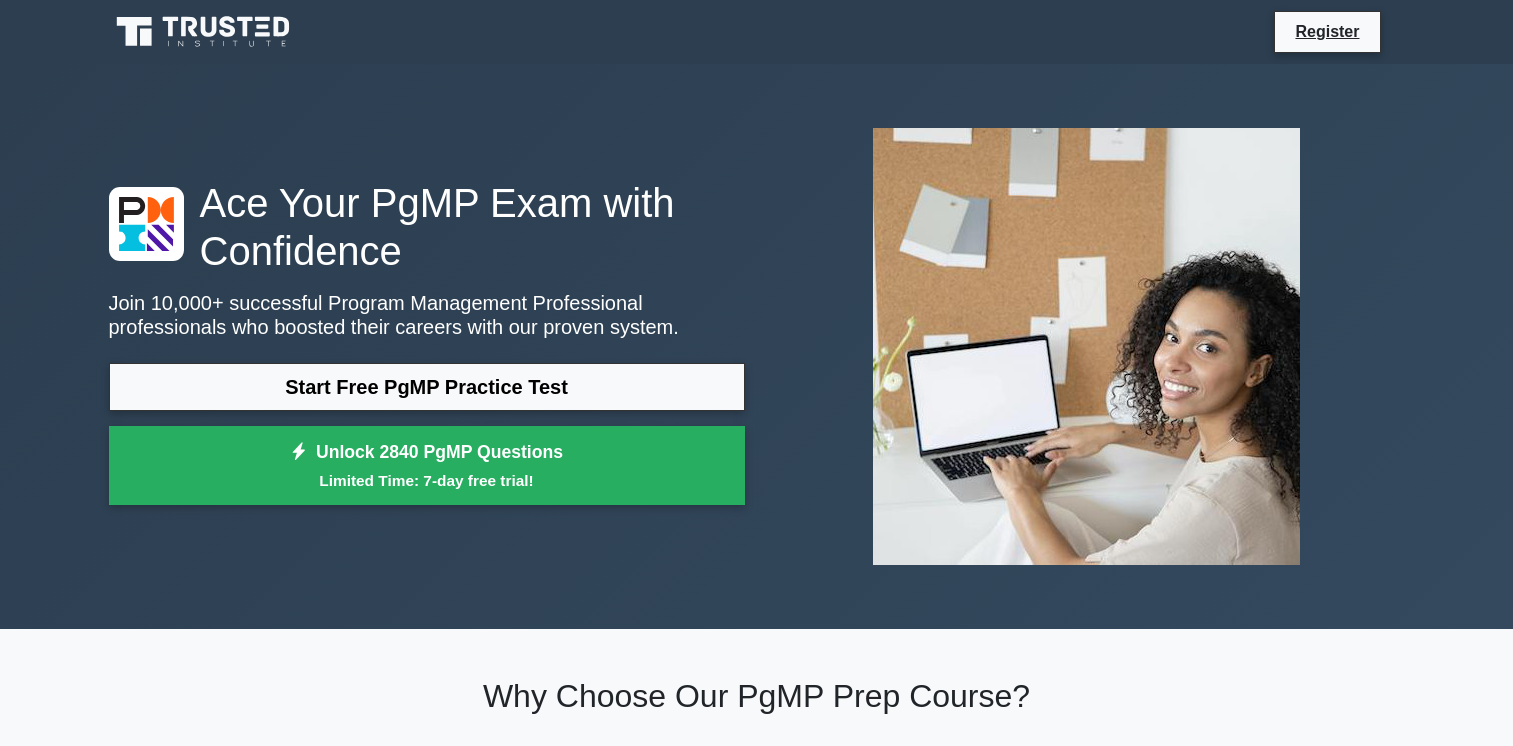 scroll, scrollTop: 0, scrollLeft: 0, axis: both 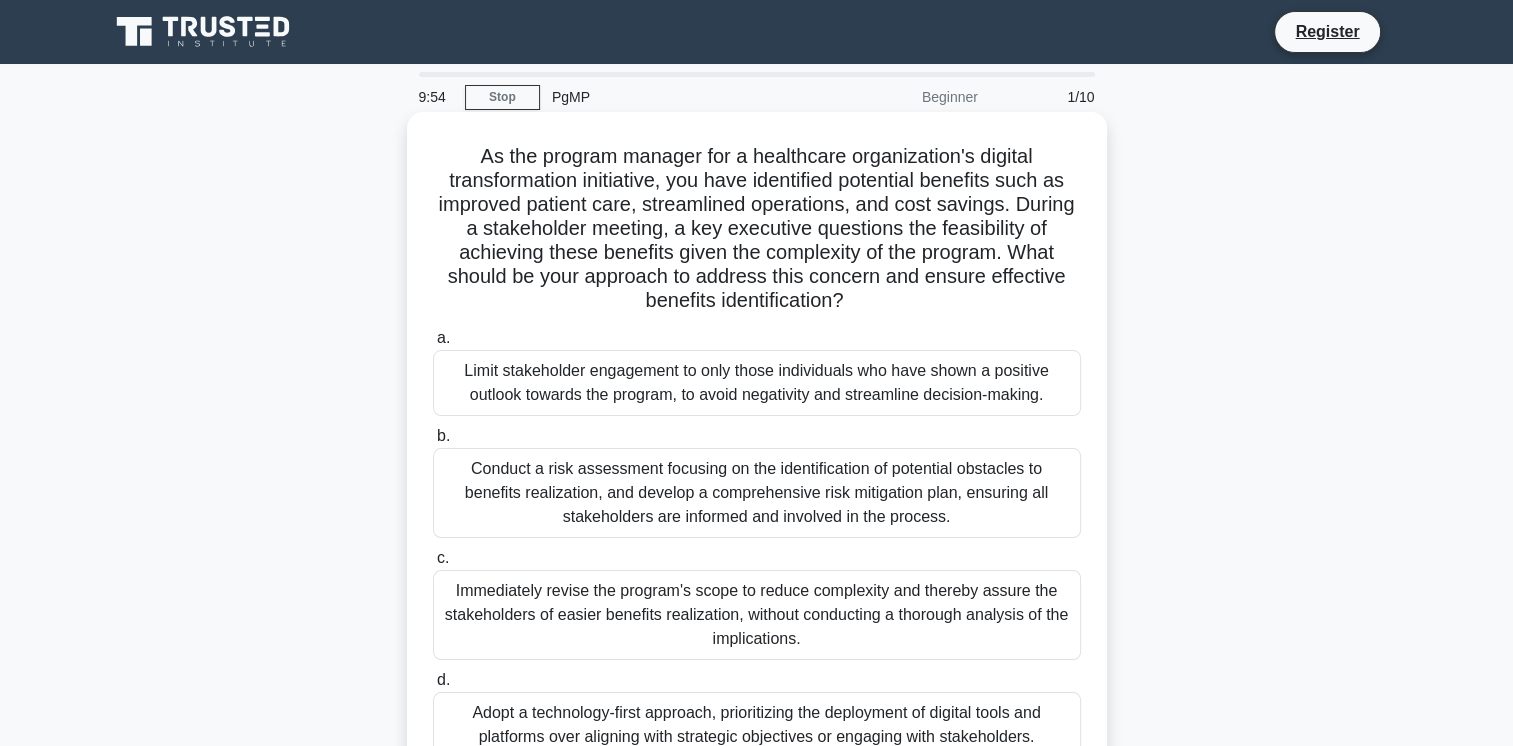 click on "Limit stakeholder engagement to only those individuals who have shown a positive outlook towards the program, to avoid negativity and streamline decision-making." at bounding box center [757, 383] 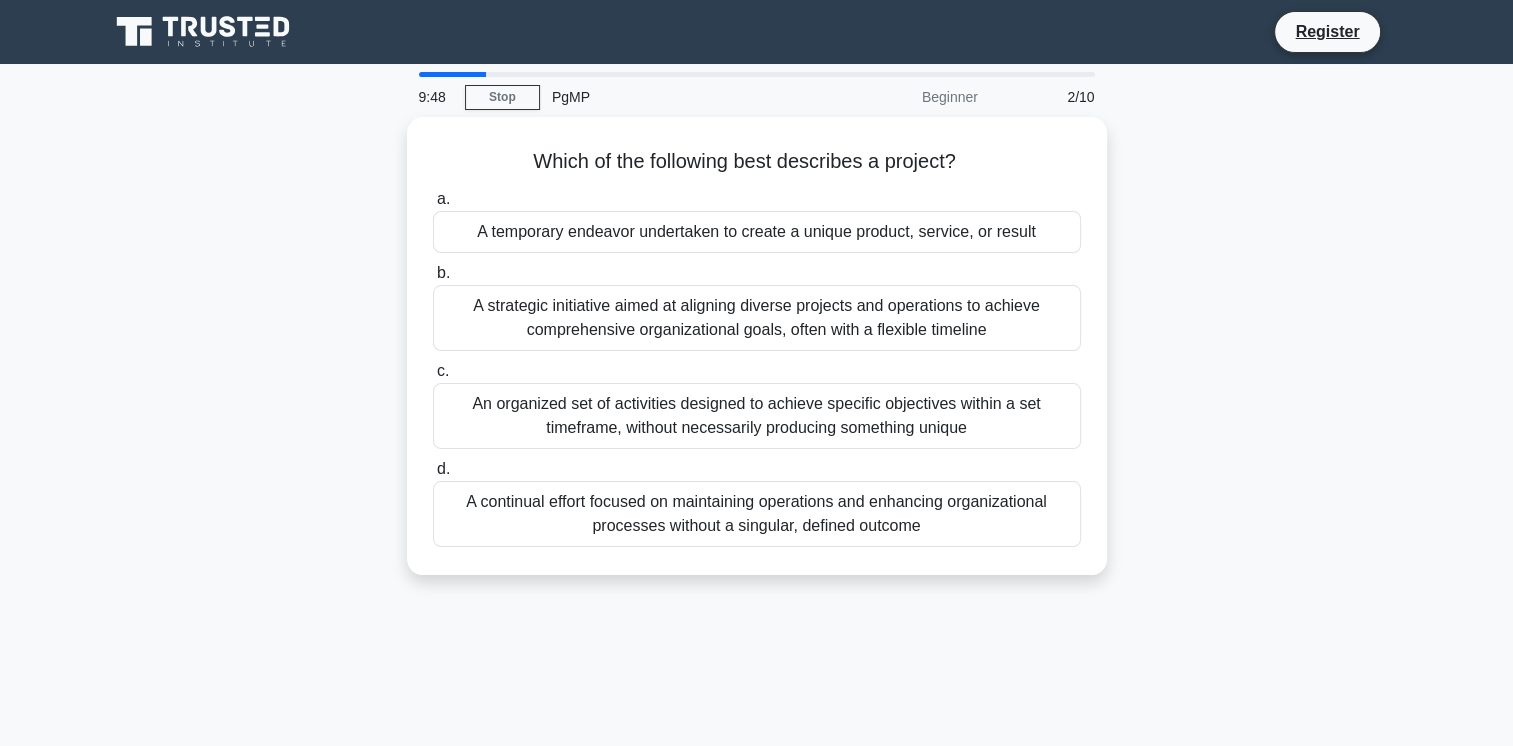 click on "Which of the following best describes a project?
.spinner_0XTQ{transform-origin:center;animation:spinner_y6GP .75s linear infinite}@keyframes spinner_y6GP{100%{transform:rotate(360deg)}}
a.
A temporary endeavor undertaken to create a unique product, service, or result
b. c. d." at bounding box center (757, 358) 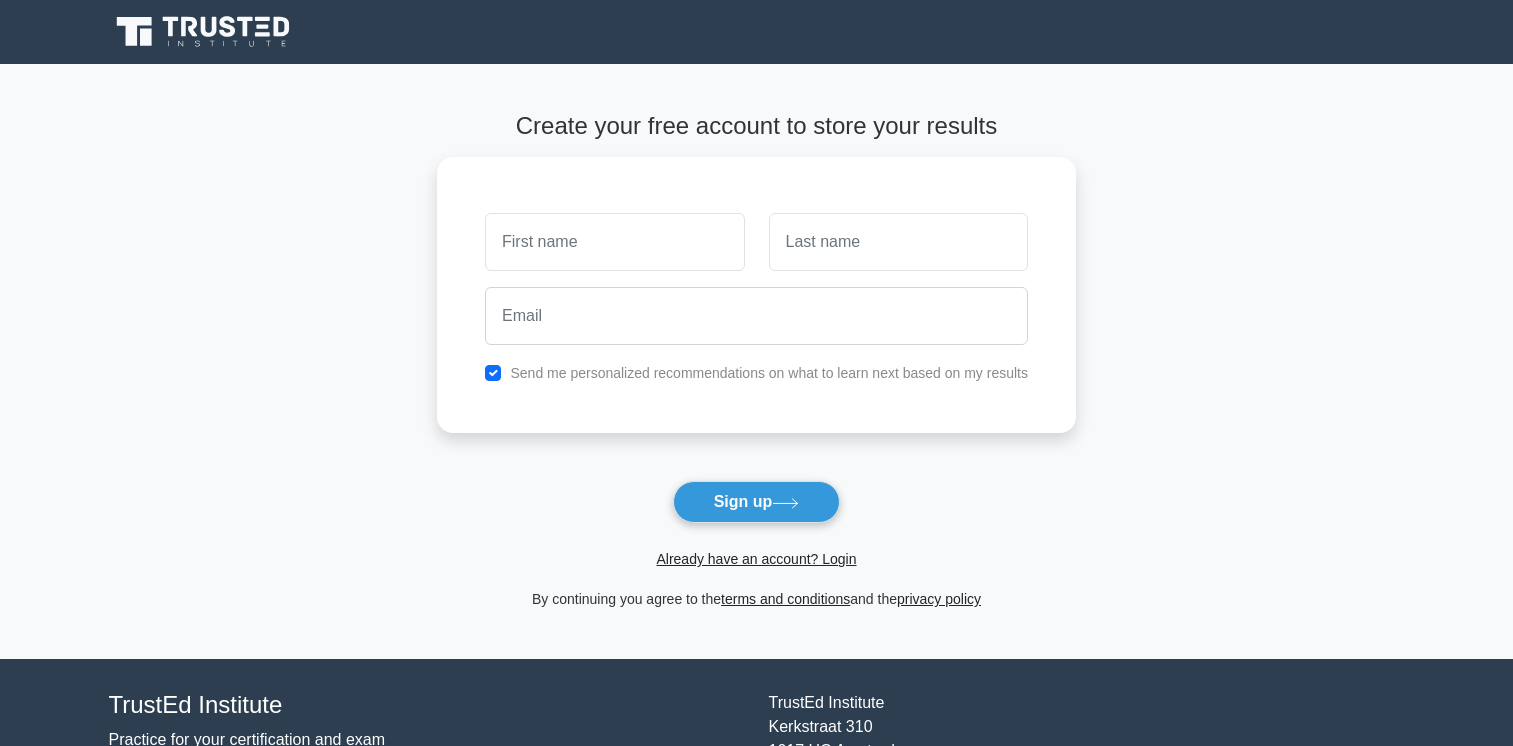 scroll, scrollTop: 0, scrollLeft: 0, axis: both 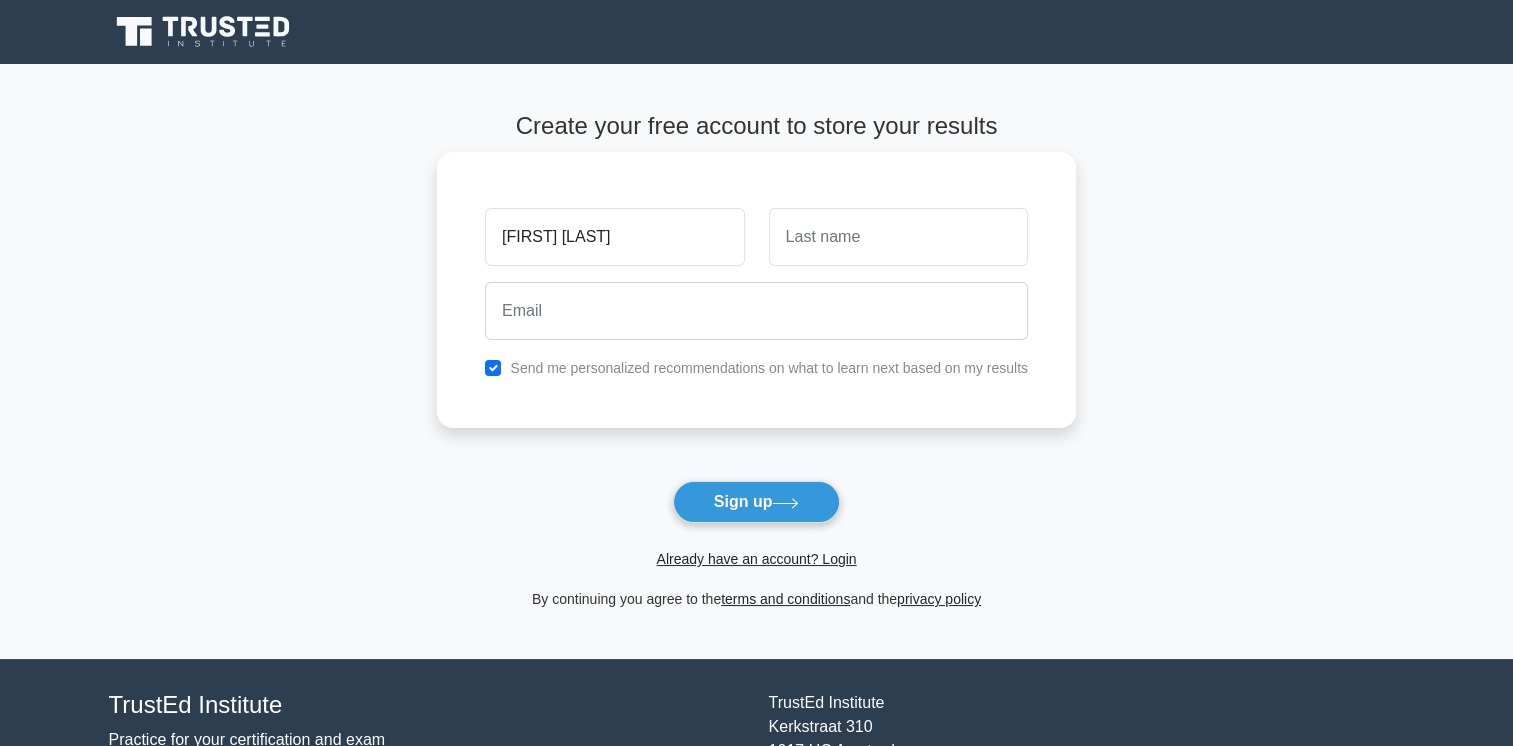 type on "[FIRST] [LAST]" 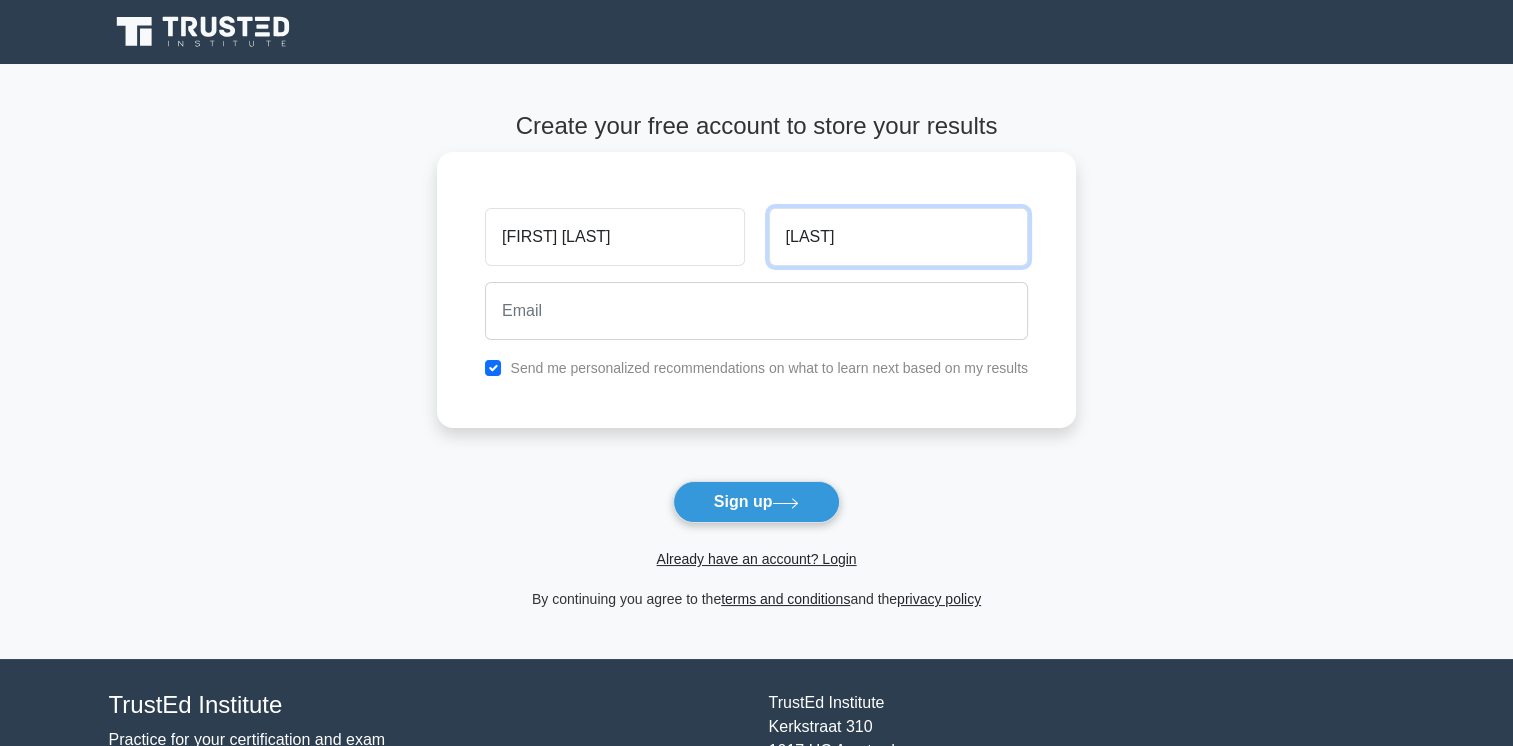 type on "[LAST]" 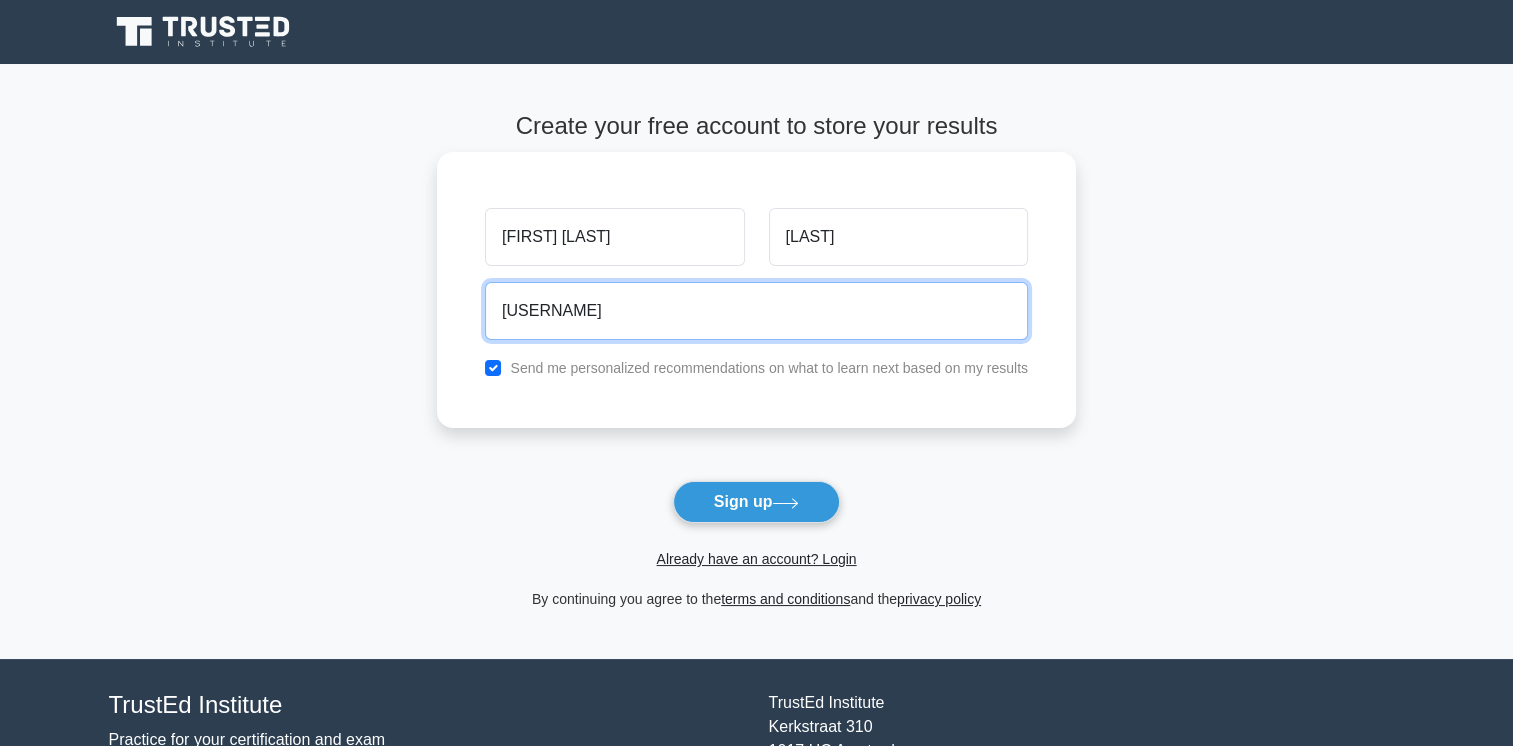 type on "[USERNAME]" 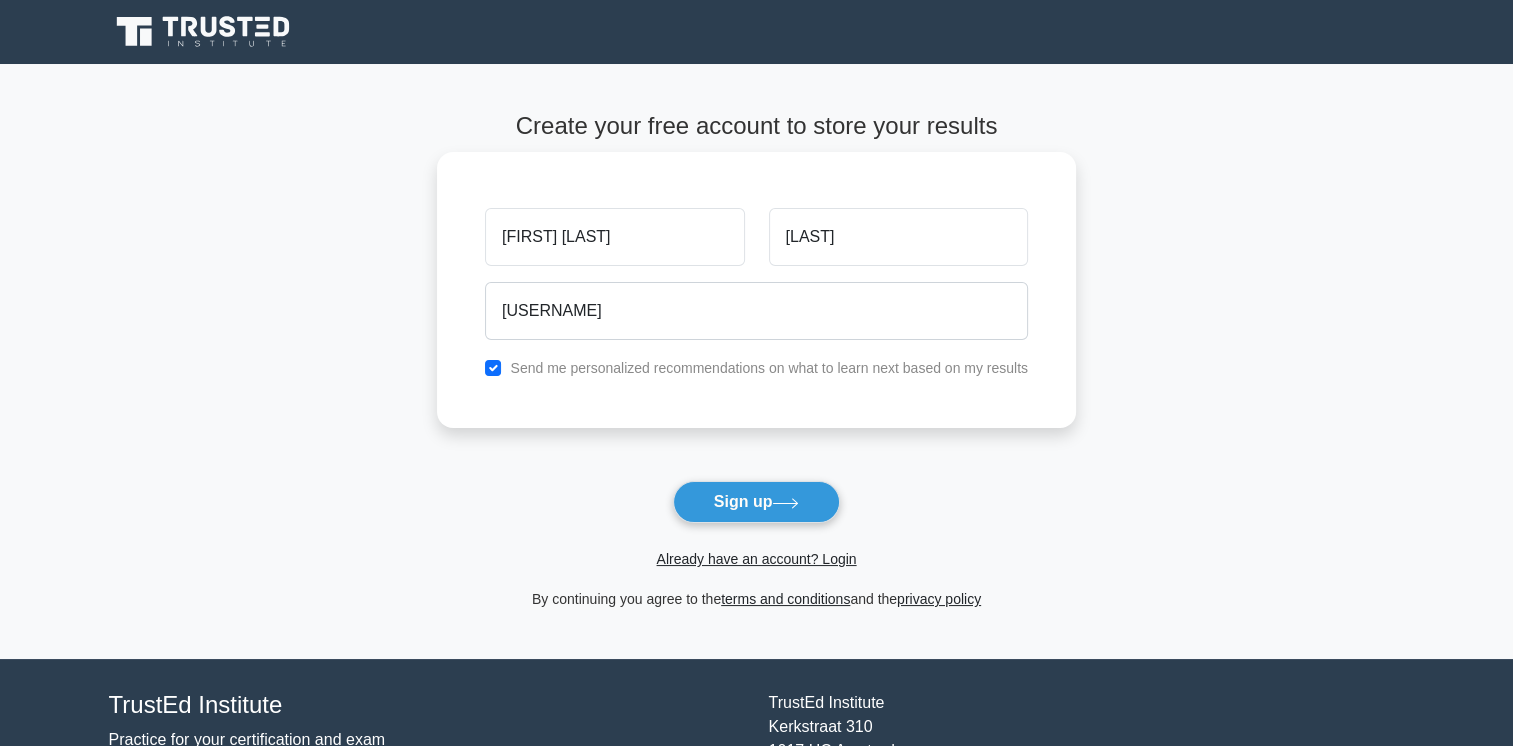 click on "[FIRST] [LAST]
[USERNAME]
Send me personalized recommendations on what to learn next based on my results" at bounding box center (756, 290) 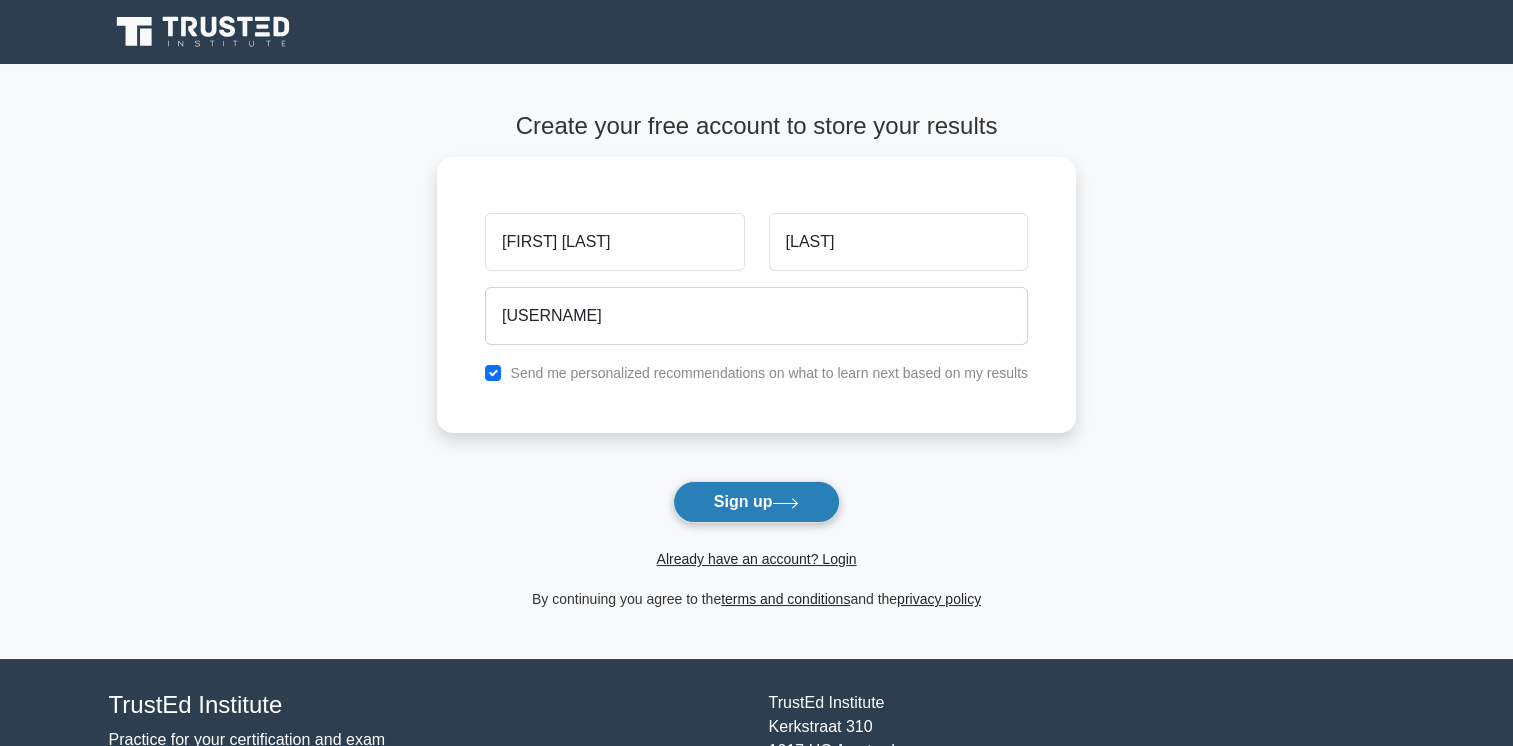 click on "Sign up" at bounding box center [757, 502] 